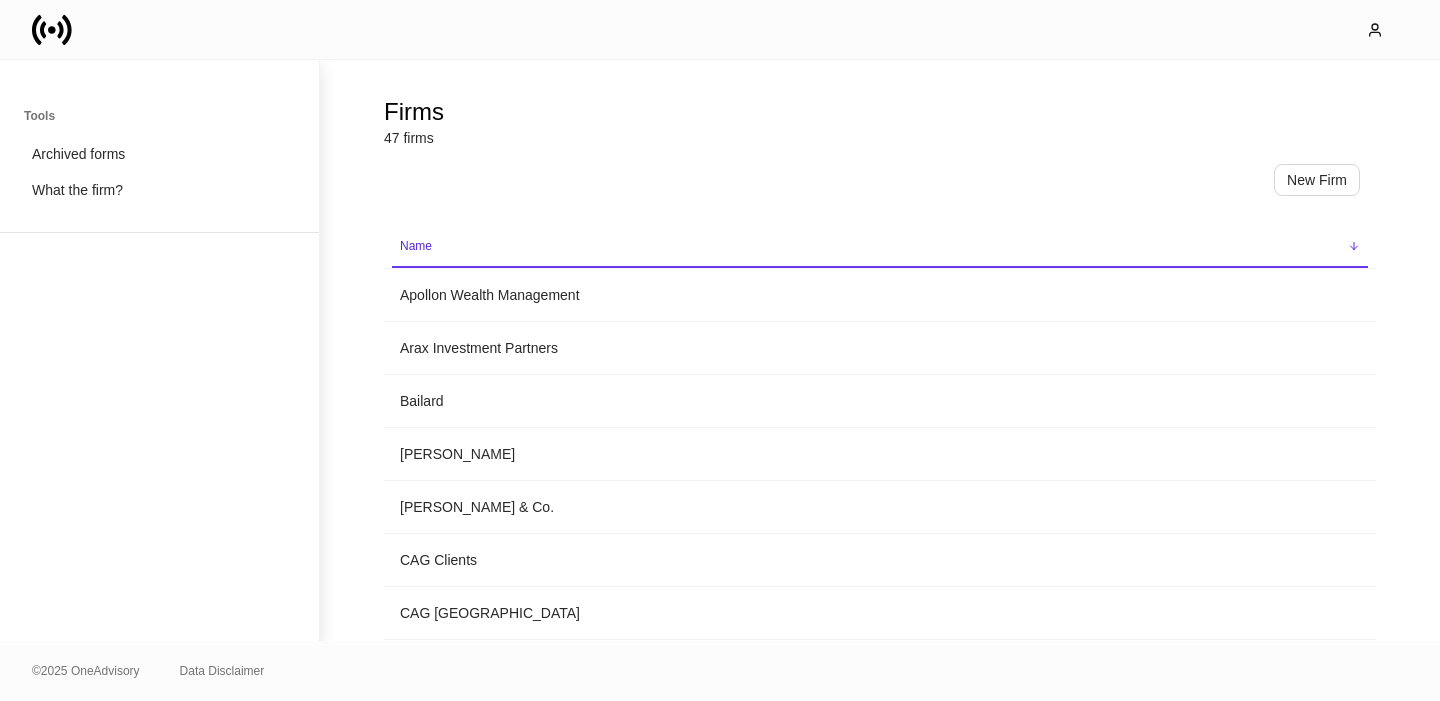 scroll, scrollTop: 0, scrollLeft: 0, axis: both 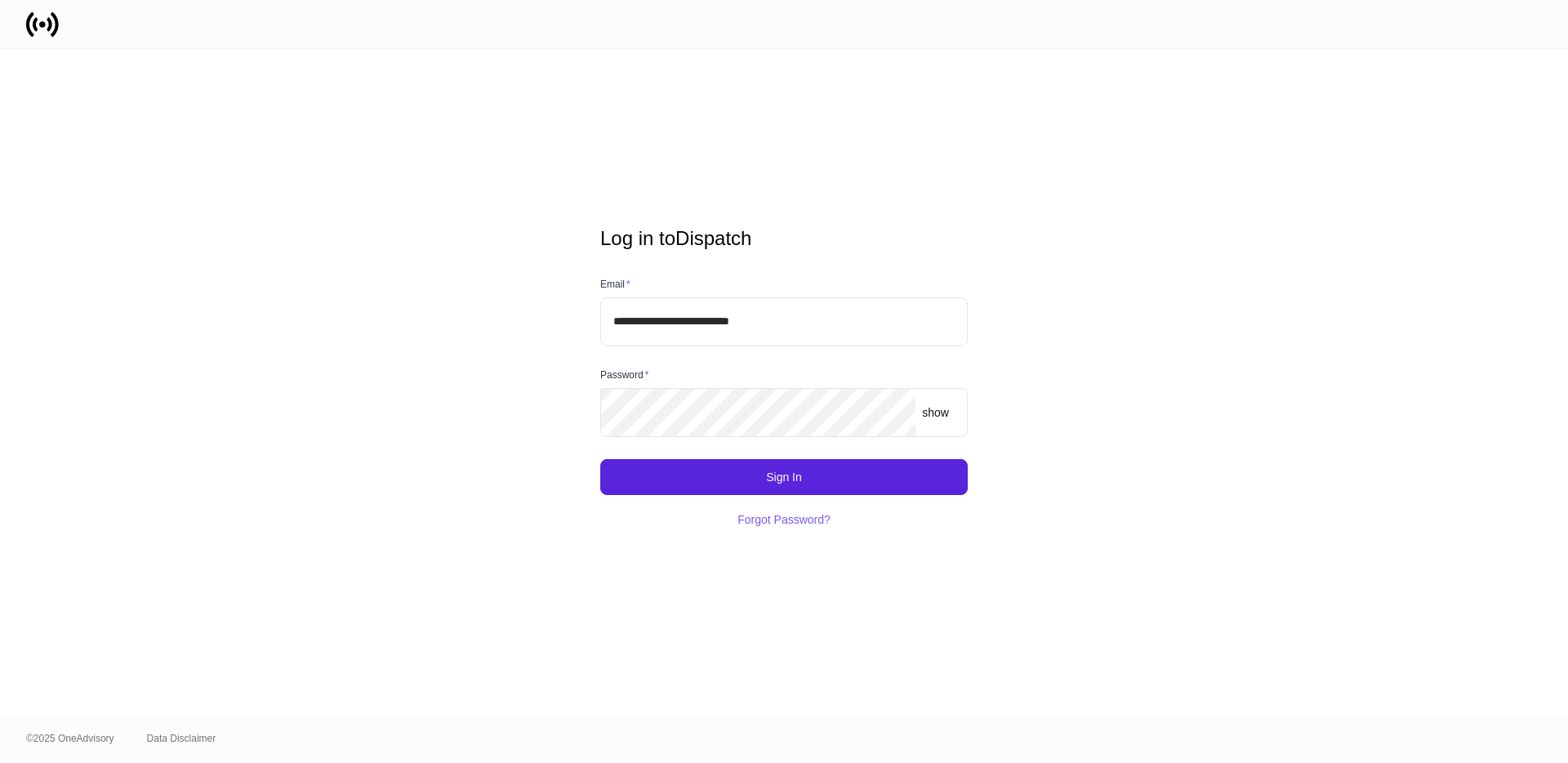 click on "**********" at bounding box center (784, 322) 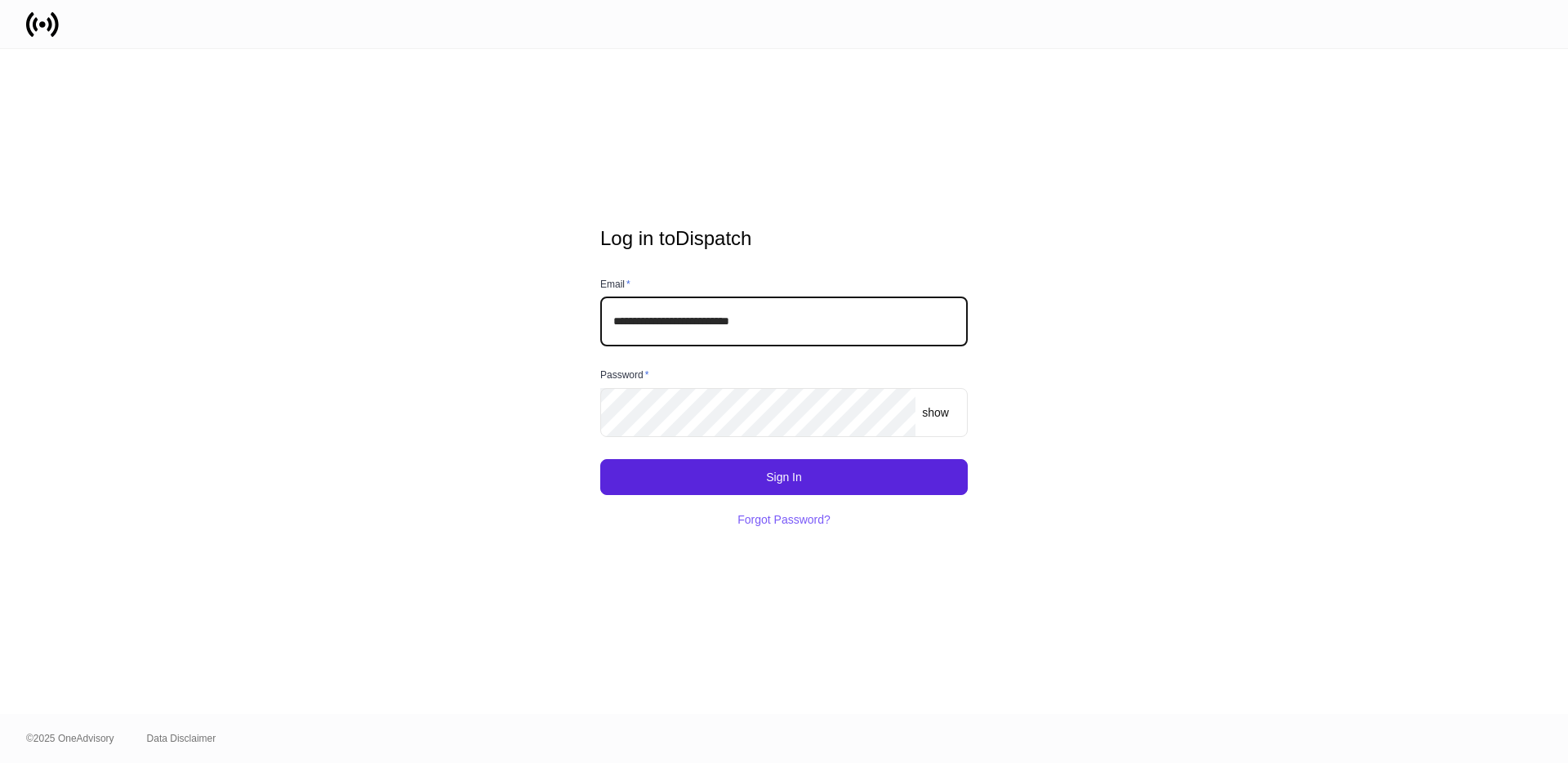 click on "**********" at bounding box center (784, 322) 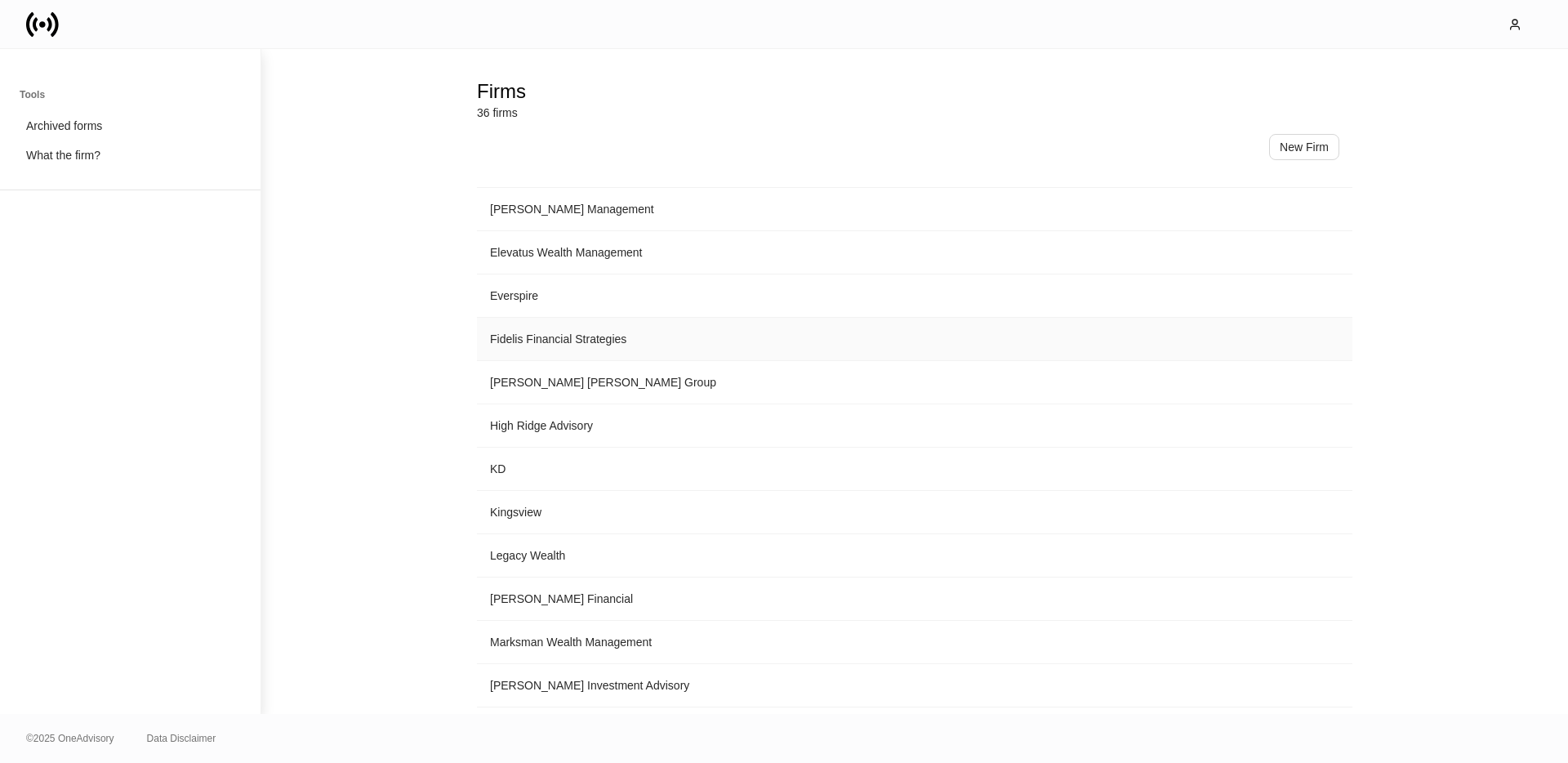 scroll, scrollTop: 1064, scrollLeft: 0, axis: vertical 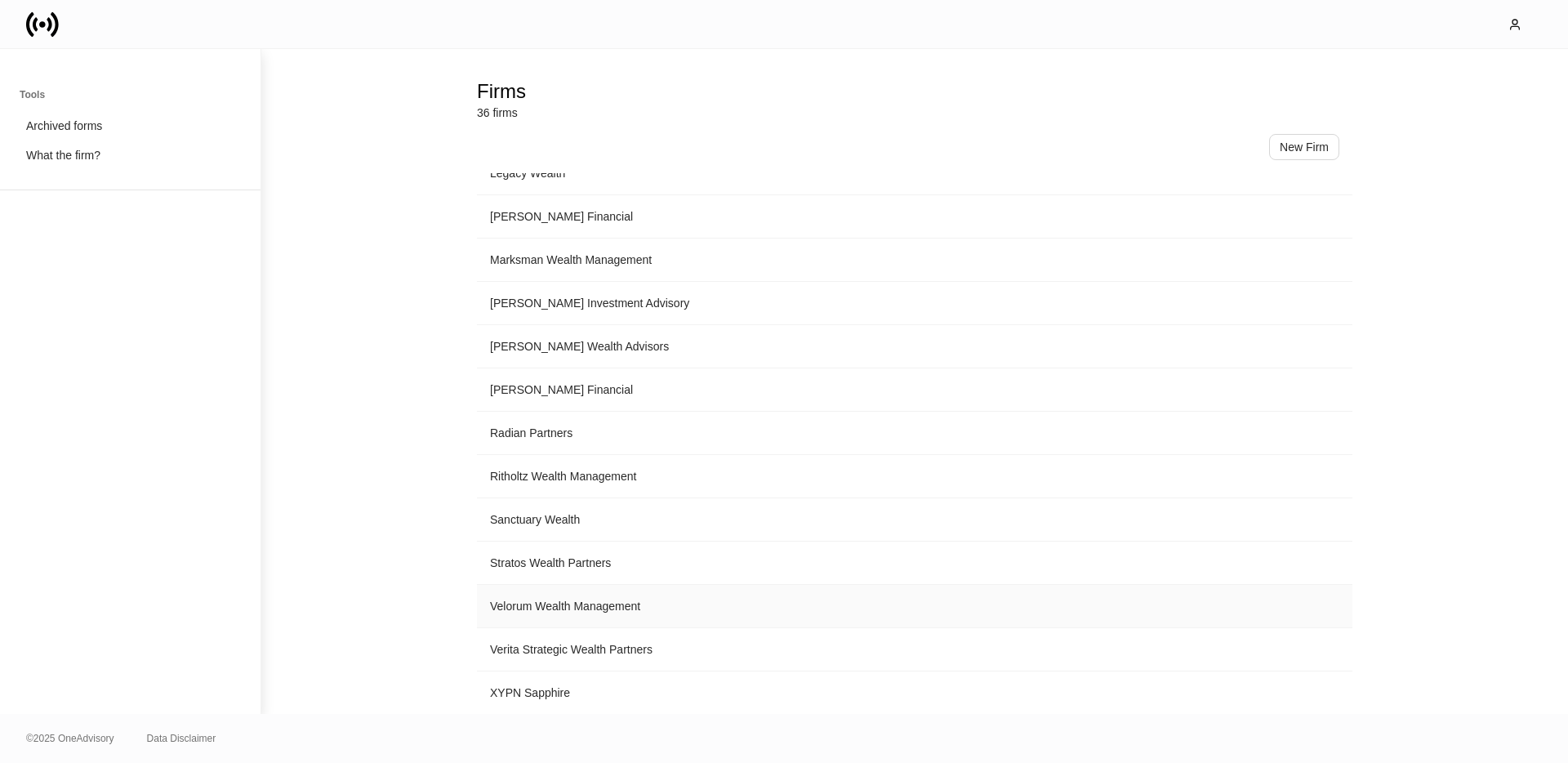 click on "Velorum Wealth Management" at bounding box center [915, 606] 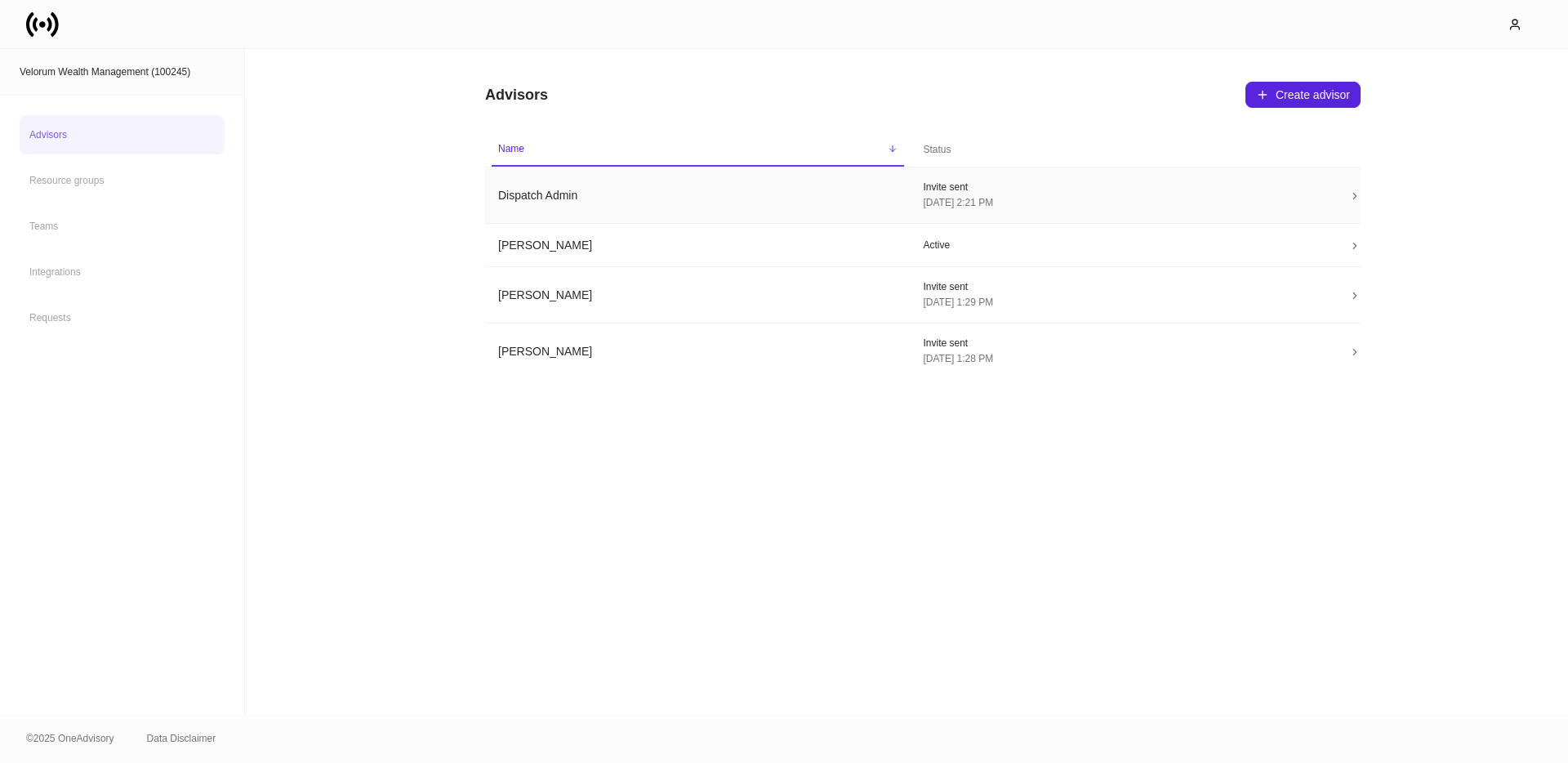click on "Dispatch Admin" at bounding box center [697, 195] 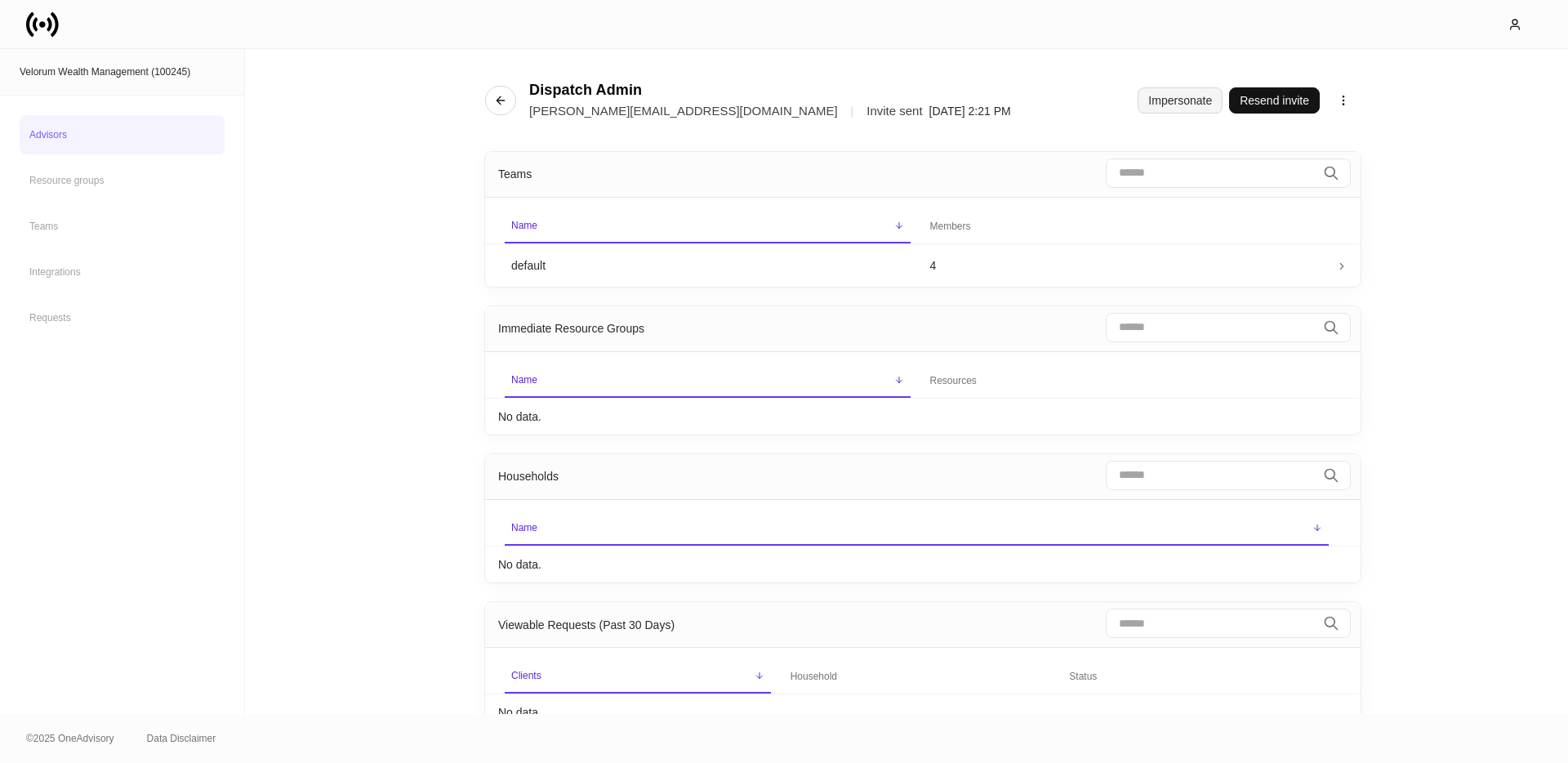 click on "Impersonate" at bounding box center (1180, 100) 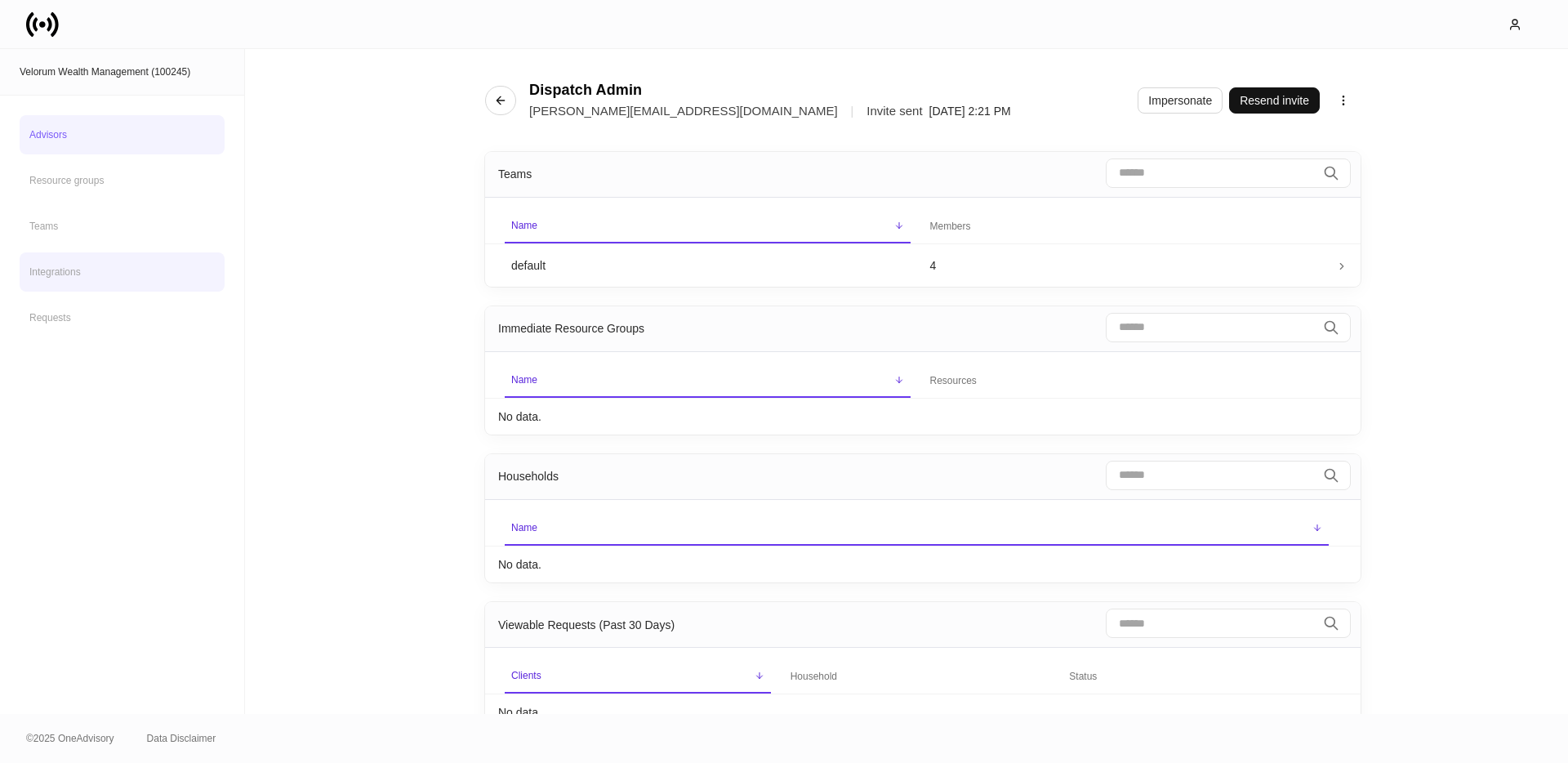 click on "Integrations" at bounding box center [122, 272] 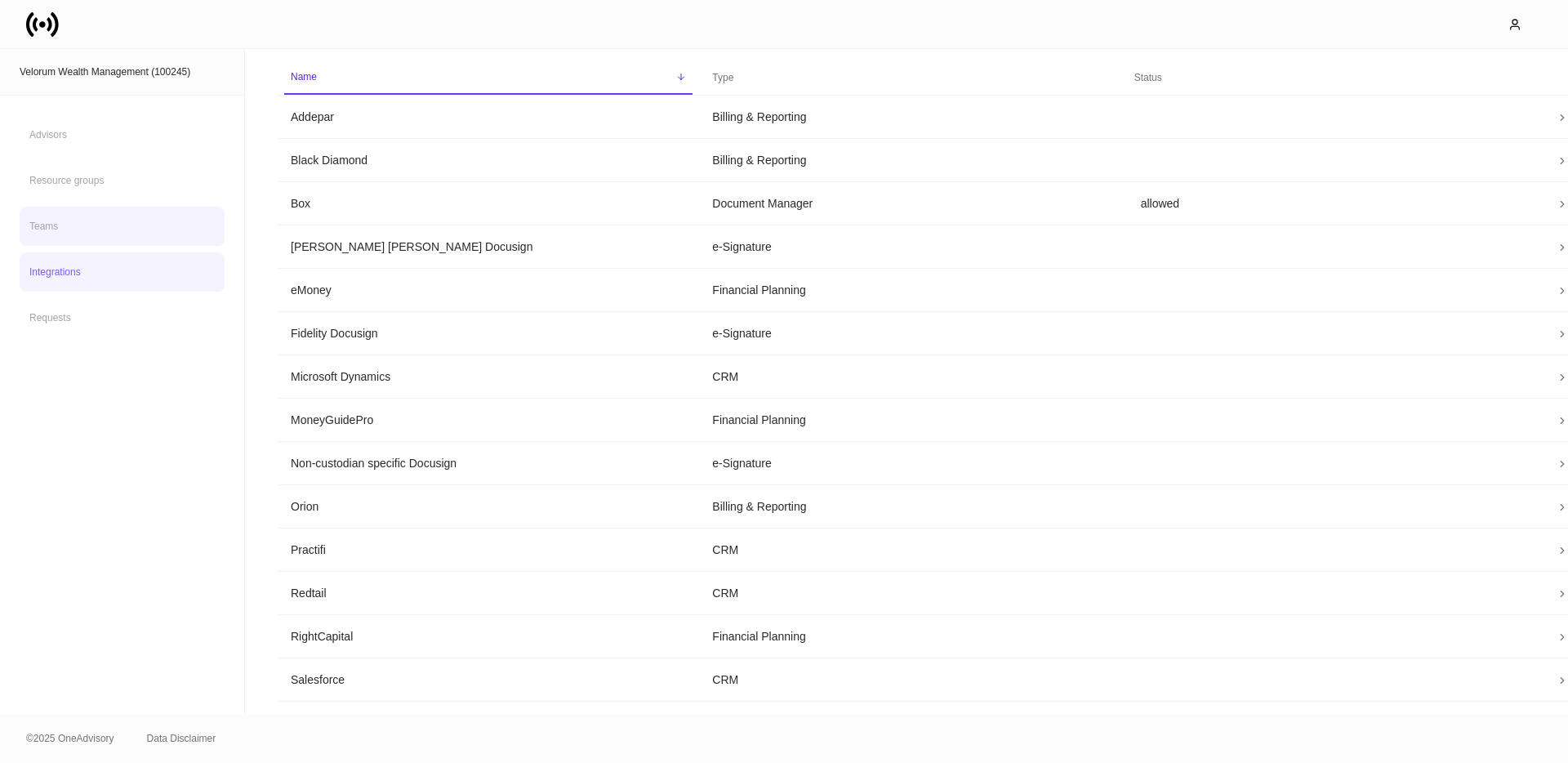 click on "Teams" at bounding box center (122, 226) 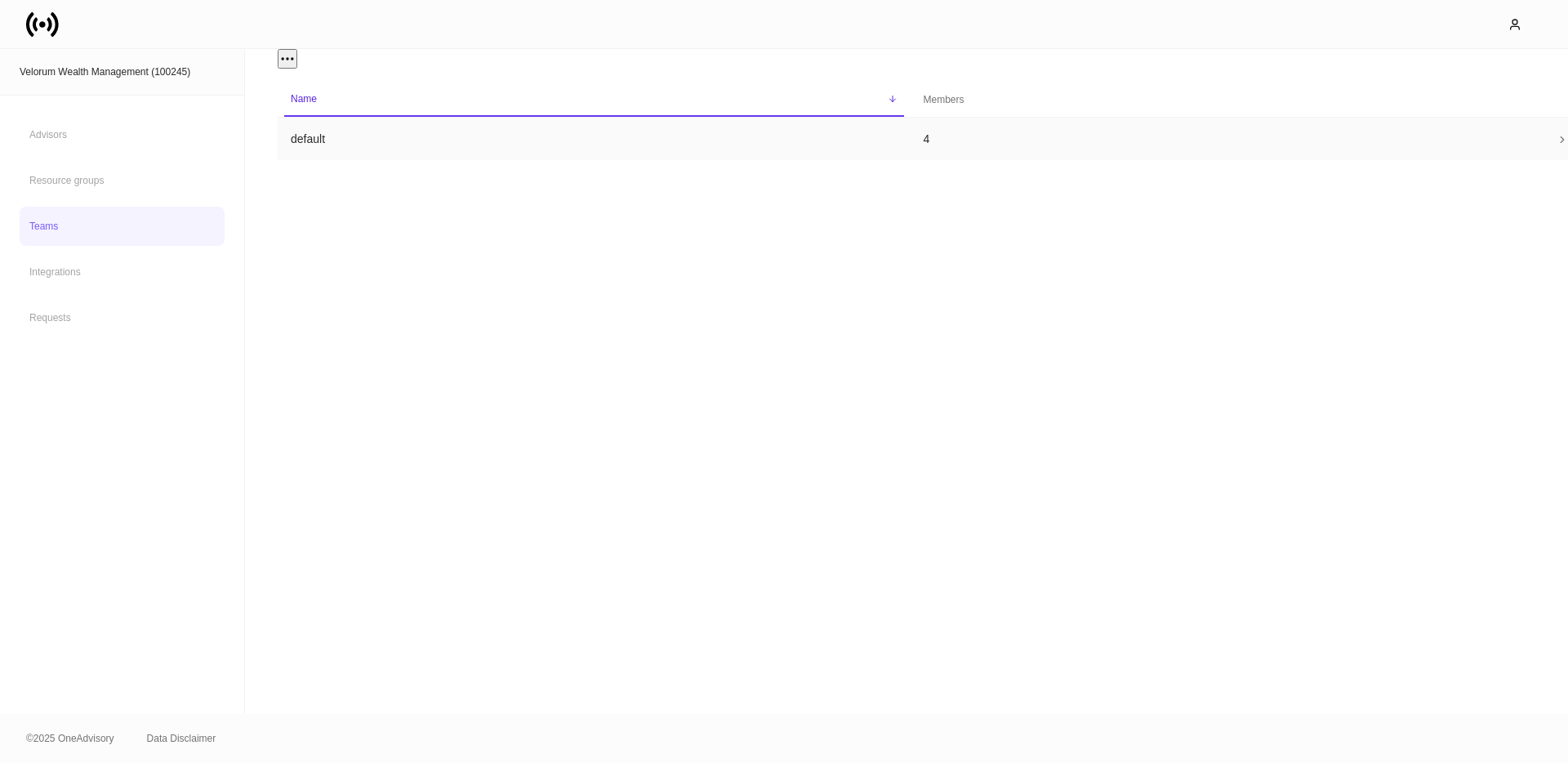 click on "default" at bounding box center [594, 139] 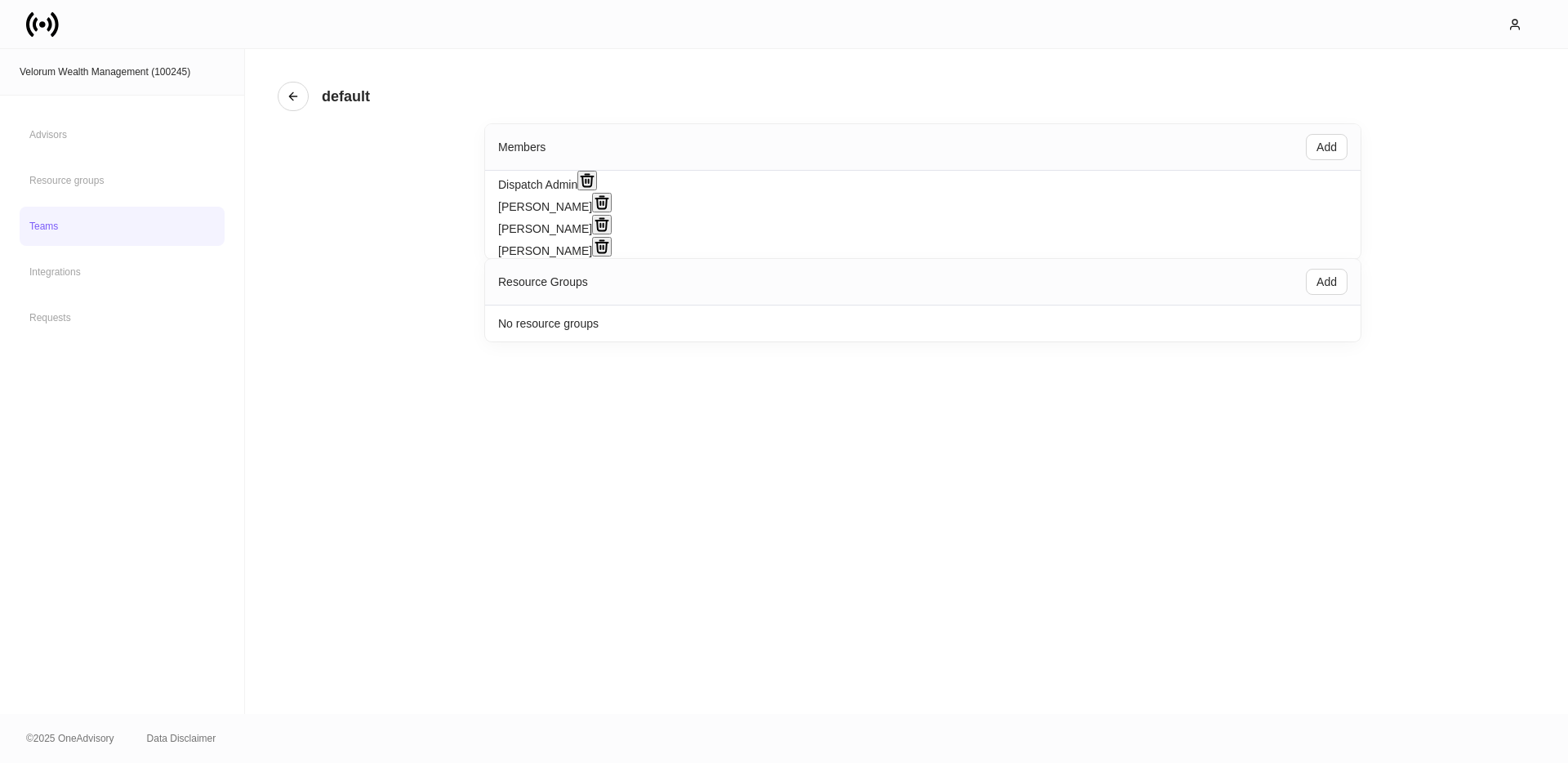 click on "Resource Groups Add" at bounding box center (923, 282) 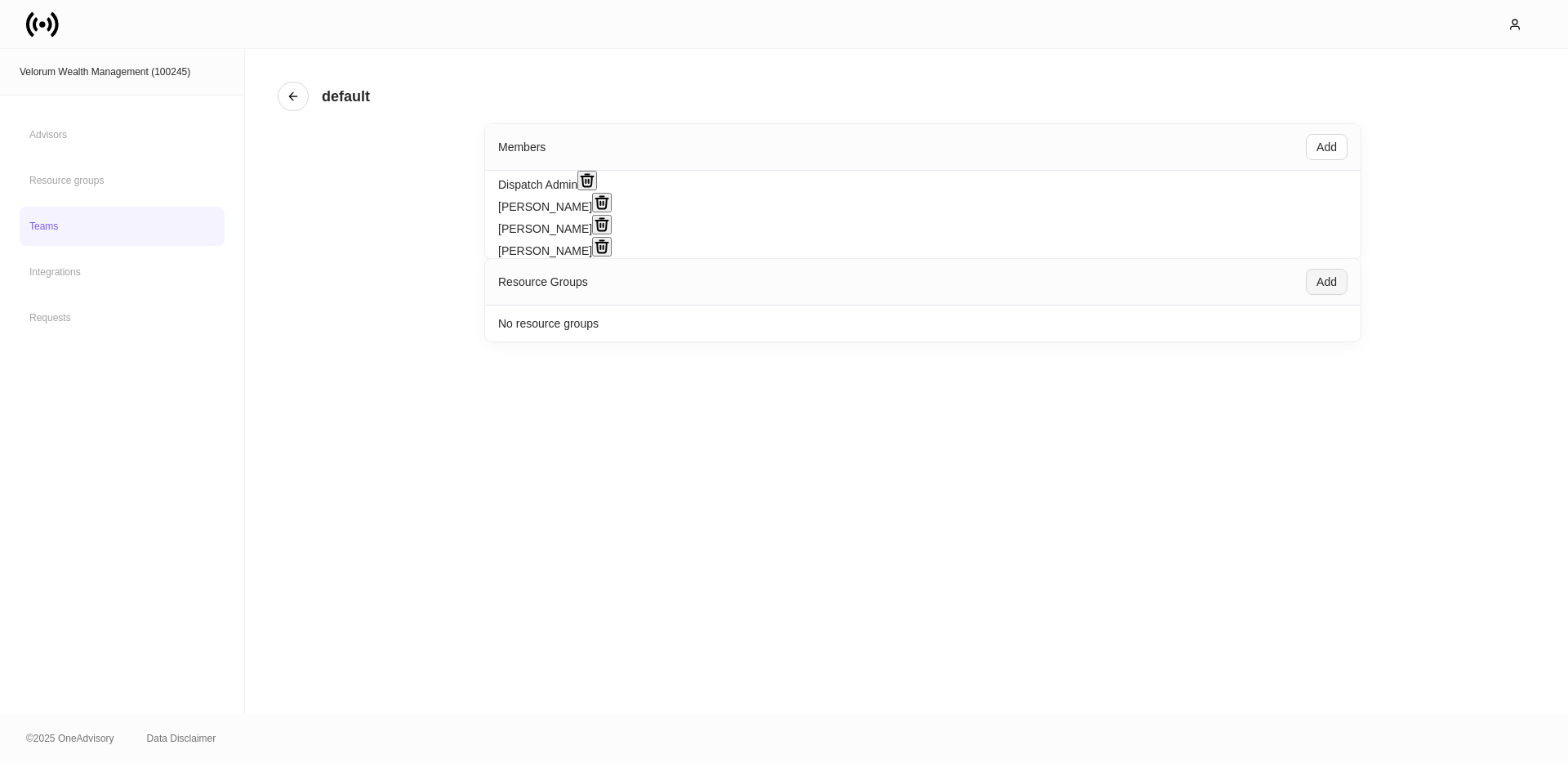 click on "Add" at bounding box center [1326, 282] 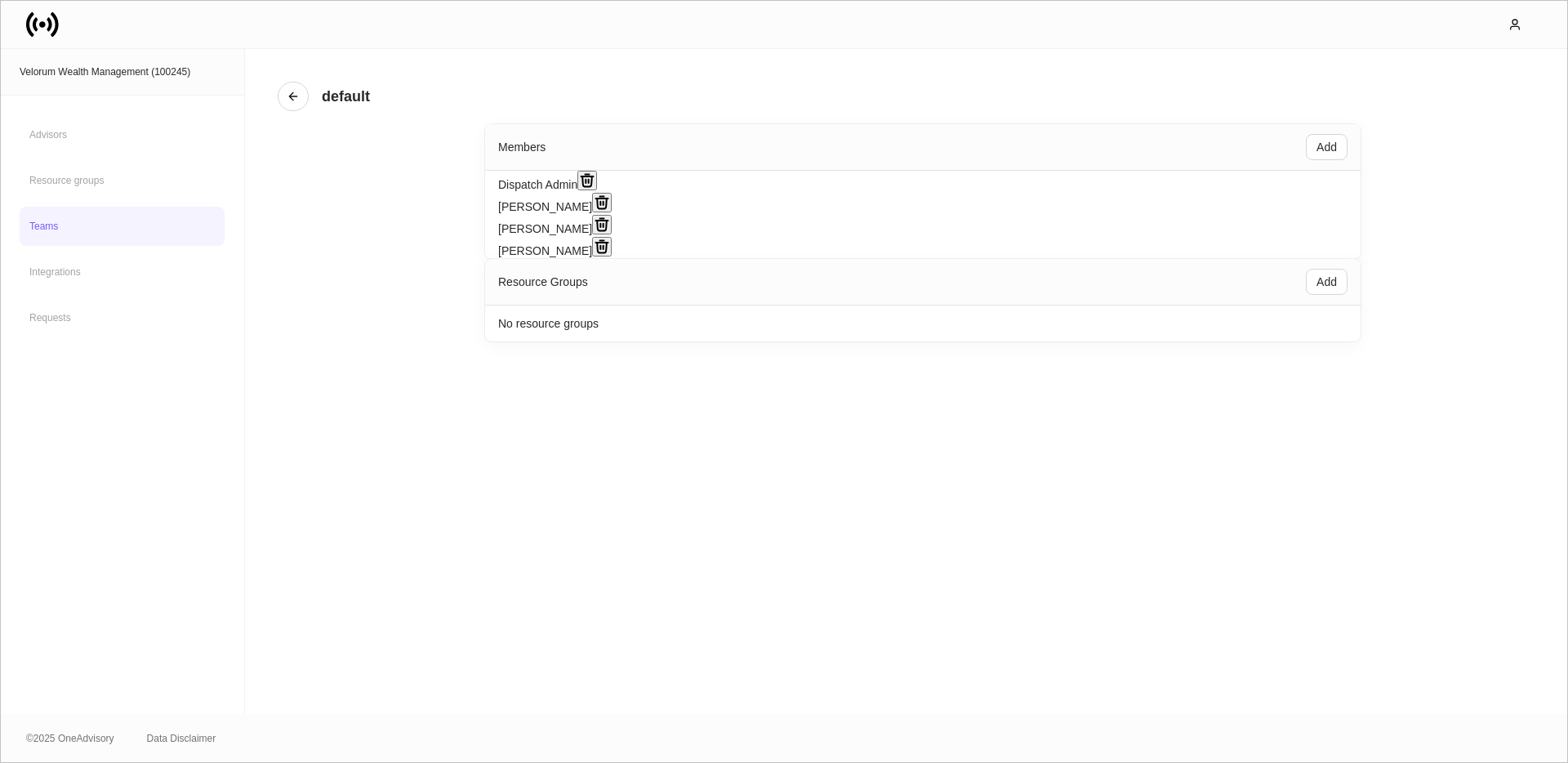 click on "Velorum Wealth Management (100245) Advisors Resource groups Teams Integrations Requests default Members Add Dispatch Admin [PERSON_NAME] [PERSON_NAME] [PERSON_NAME] Resource Groups Add No resource groups ©  2025   OneAdvisory Data Disclaimer
Assign team to a resource group * Select... ​ Cancel Add to team Select... default" at bounding box center (784, 1239) 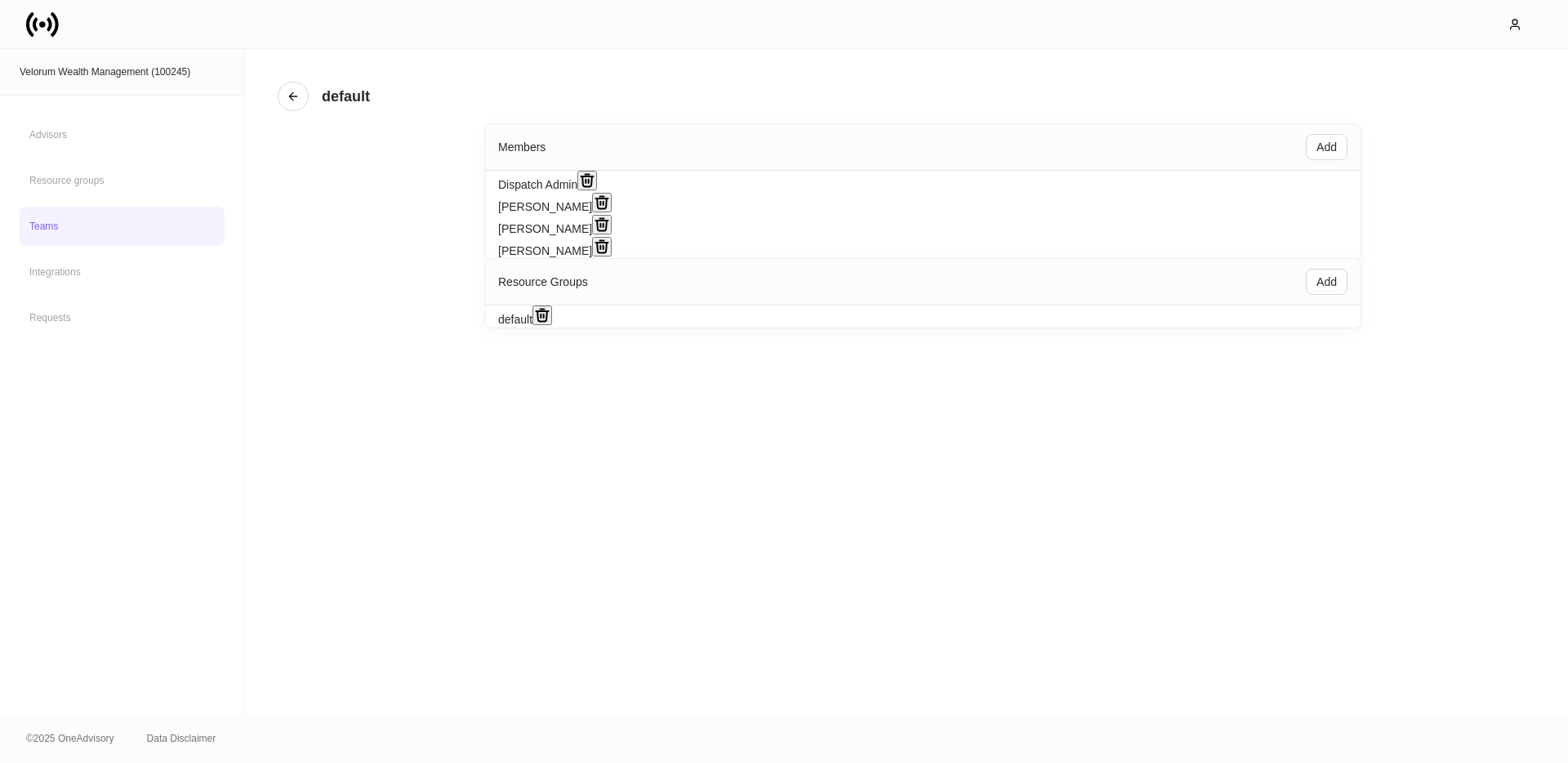 drag, startPoint x: 392, startPoint y: 406, endPoint x: 582, endPoint y: 322, distance: 207.74022 